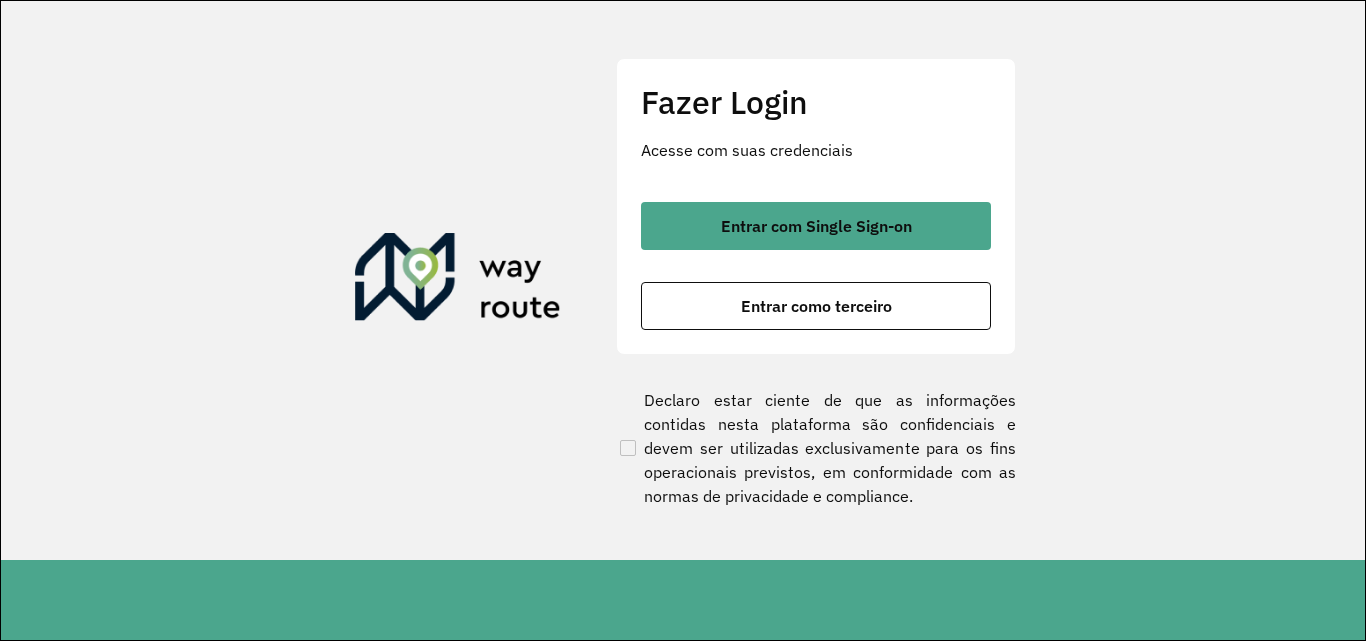 scroll, scrollTop: 0, scrollLeft: 0, axis: both 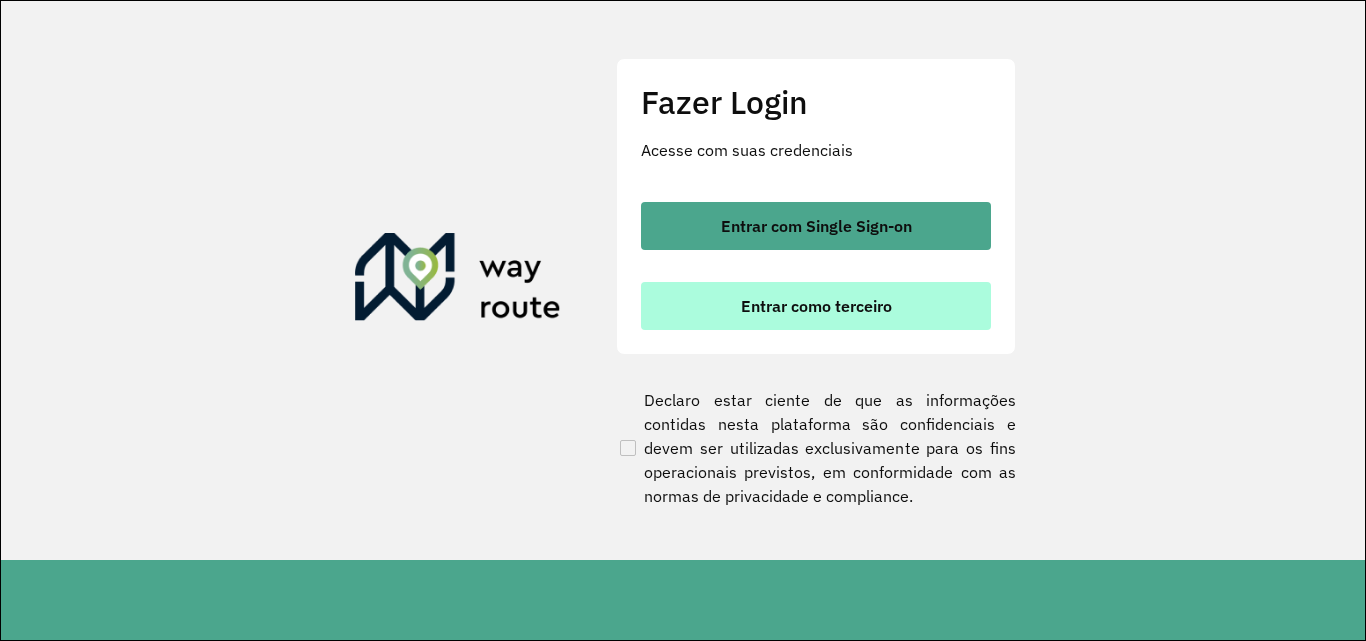 click on "Entrar como terceiro" at bounding box center (816, 306) 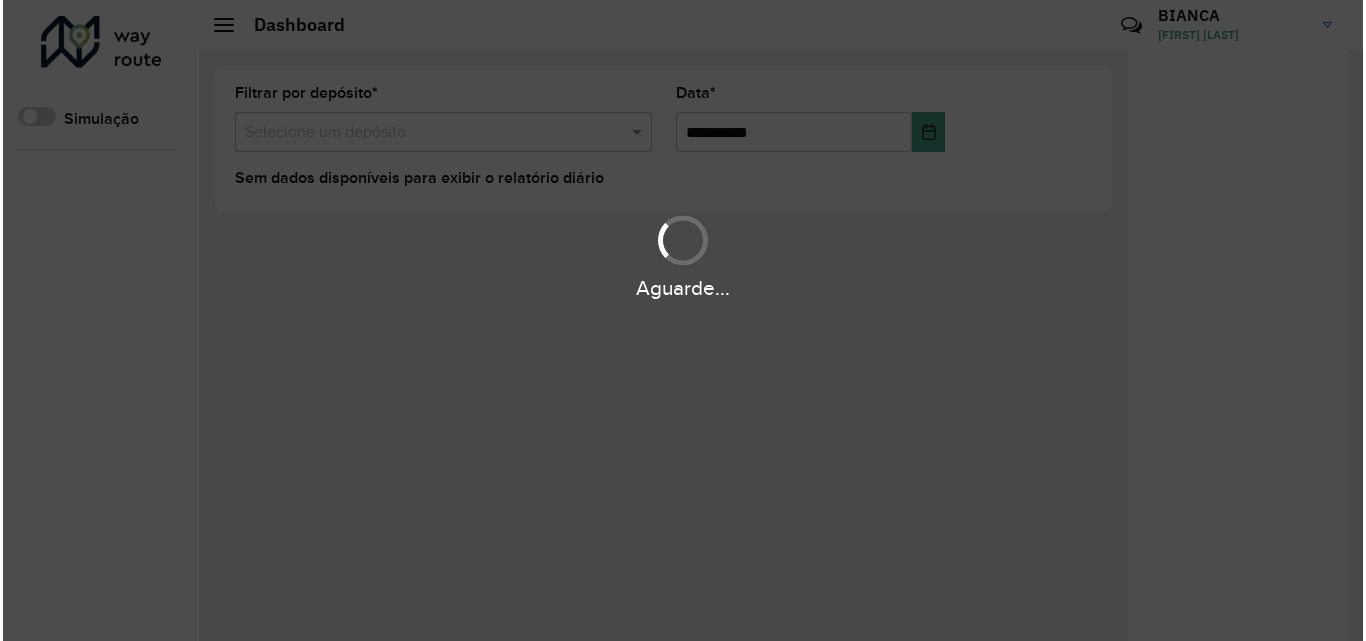 scroll, scrollTop: 0, scrollLeft: 0, axis: both 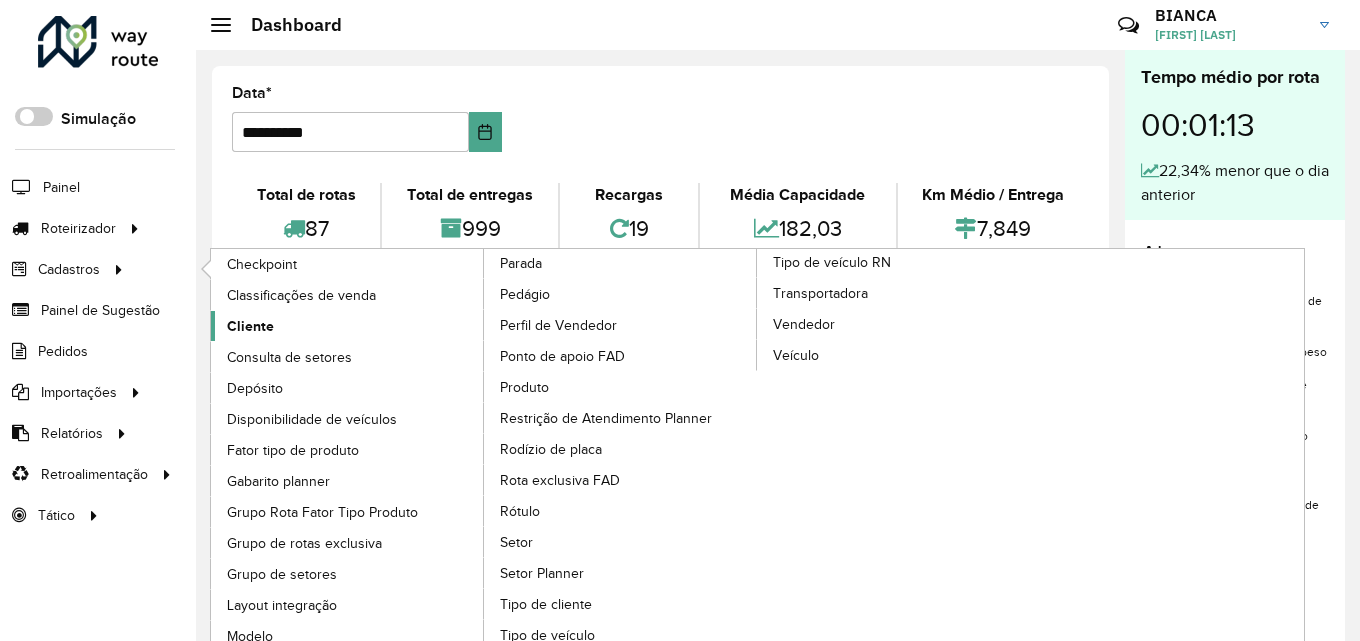 click on "Cliente" 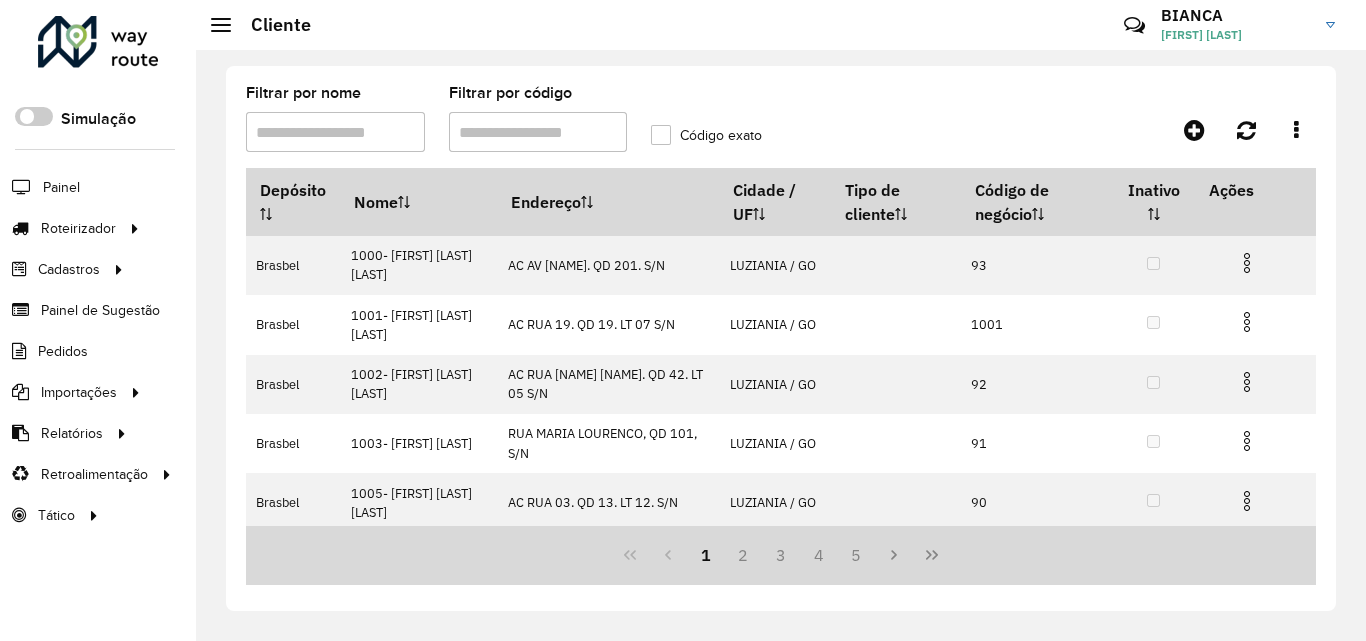 click on "Filtrar por código" at bounding box center [538, 132] 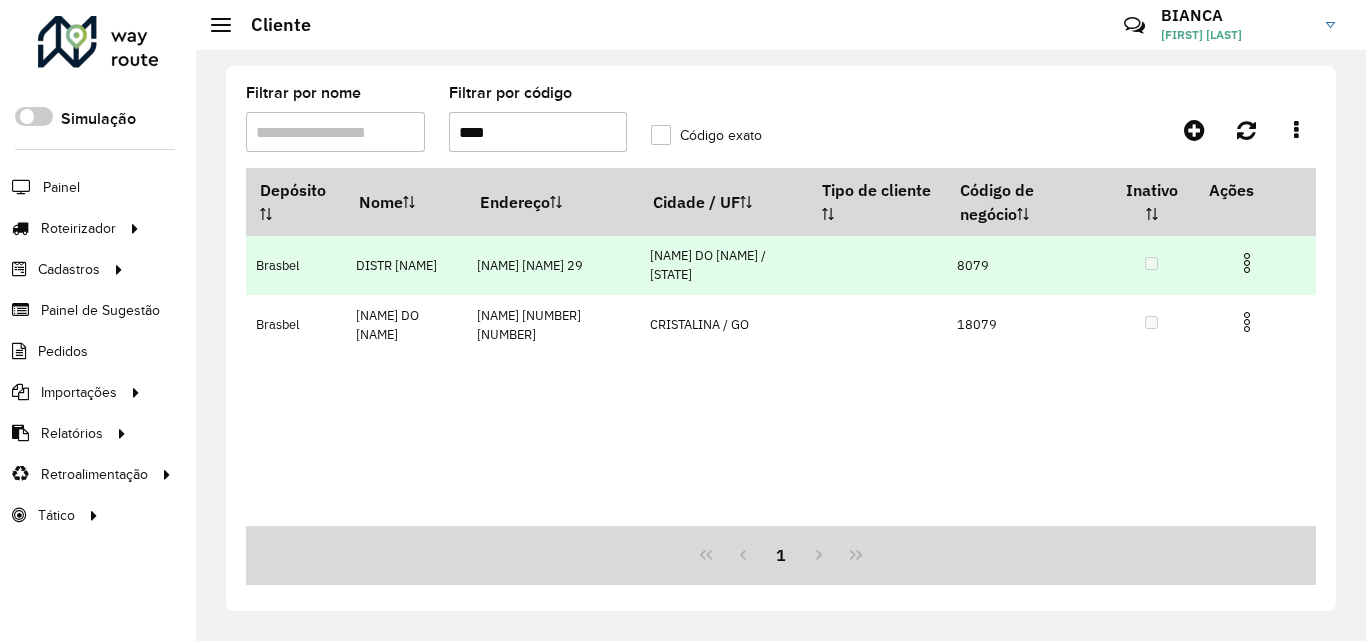 type on "****" 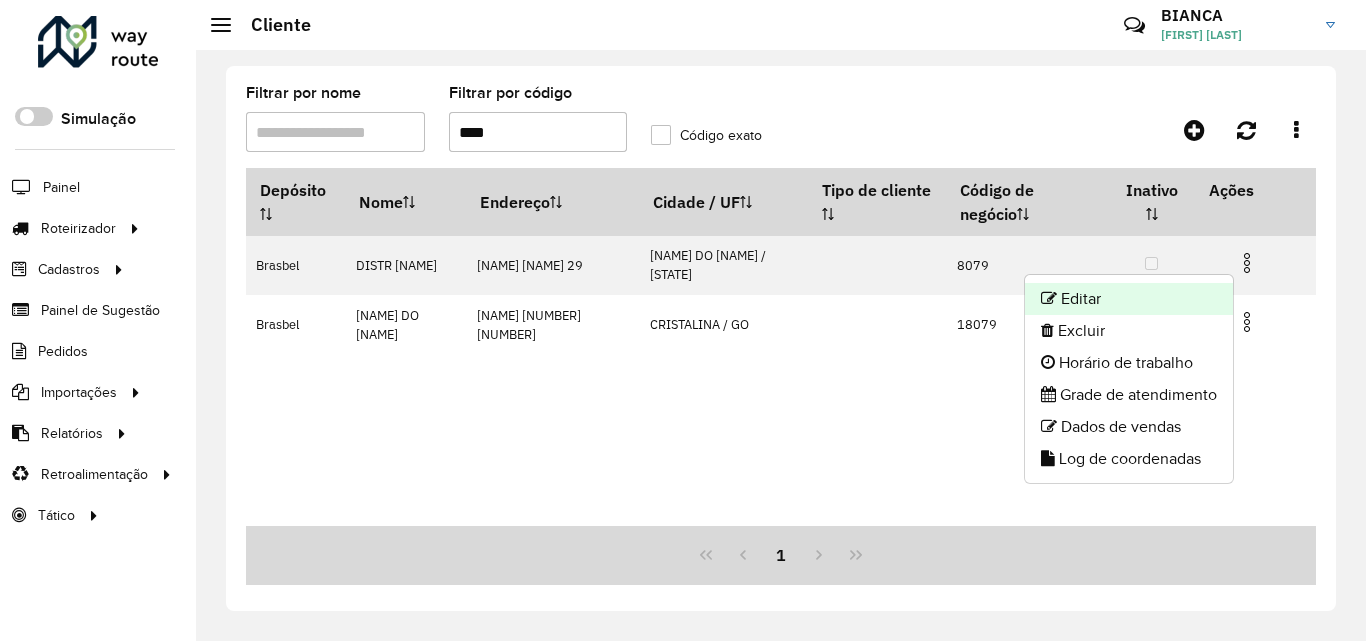 click on "Editar" 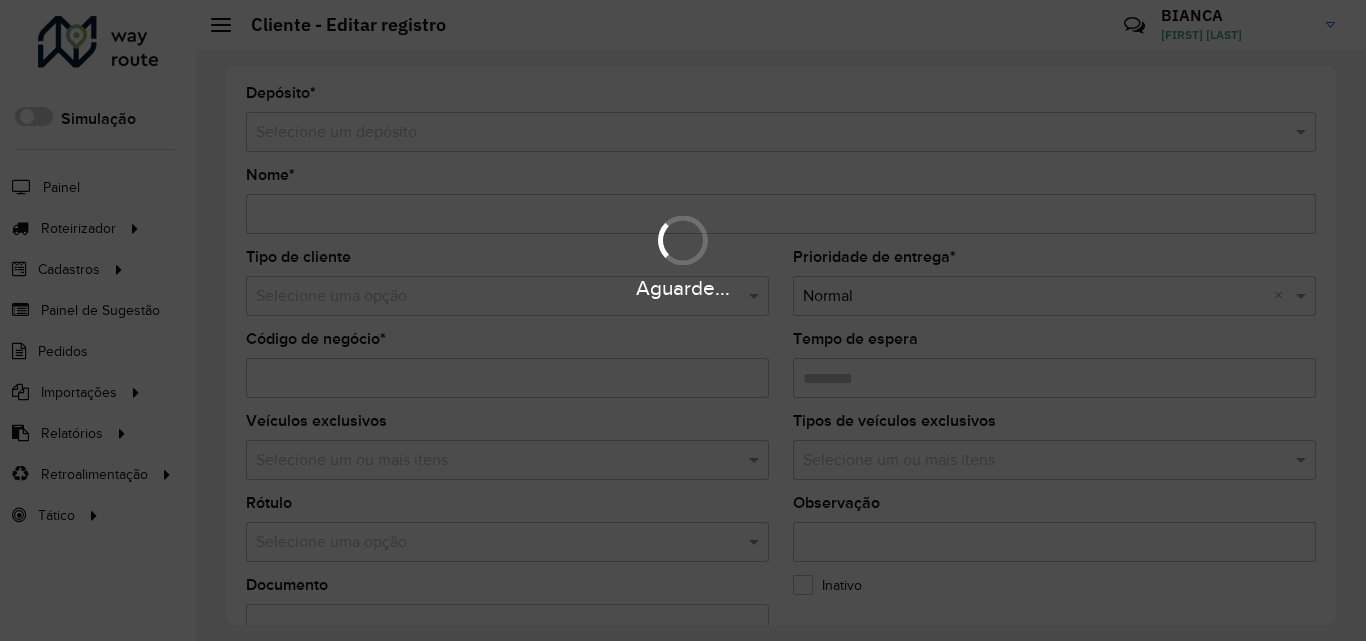 type on "**********" 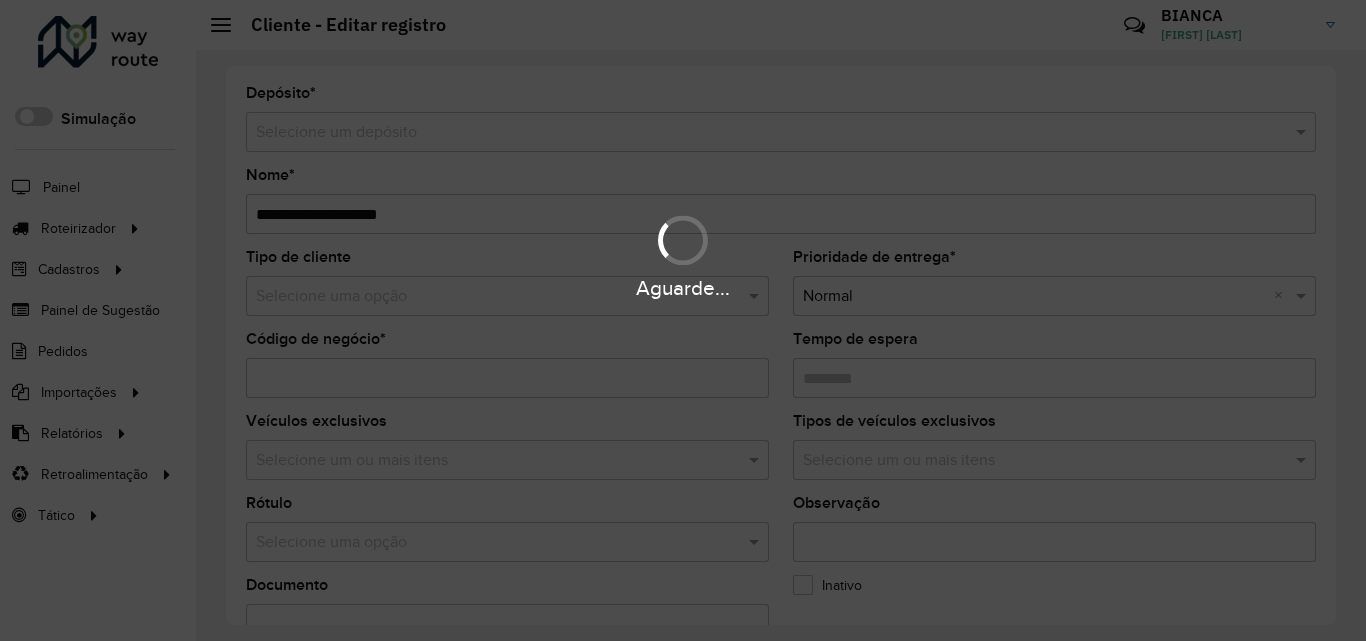 type on "****" 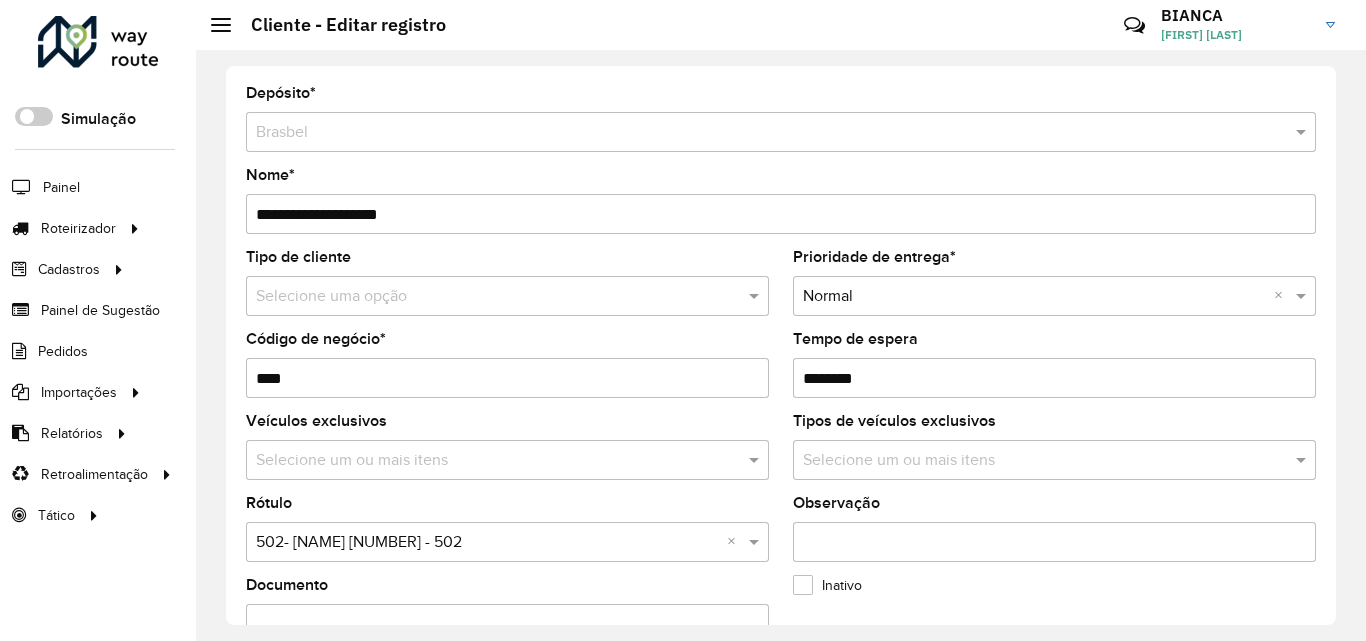 scroll, scrollTop: 600, scrollLeft: 0, axis: vertical 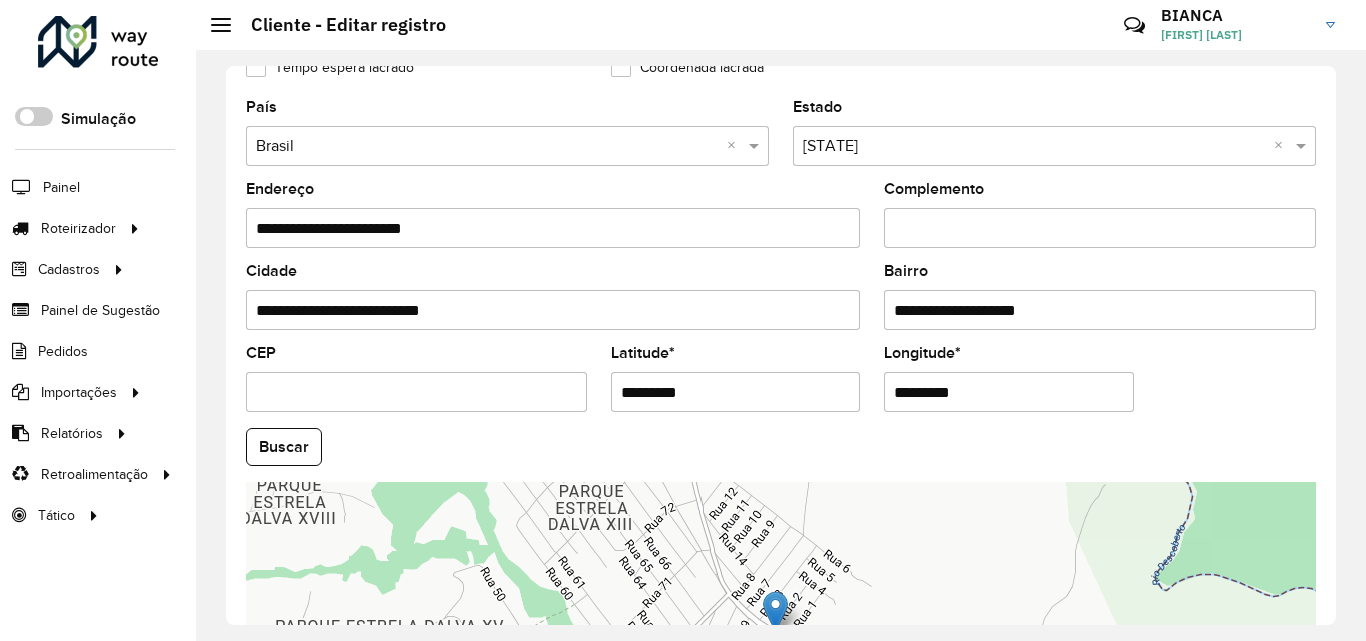 drag, startPoint x: 624, startPoint y: 403, endPoint x: 725, endPoint y: 402, distance: 101.00495 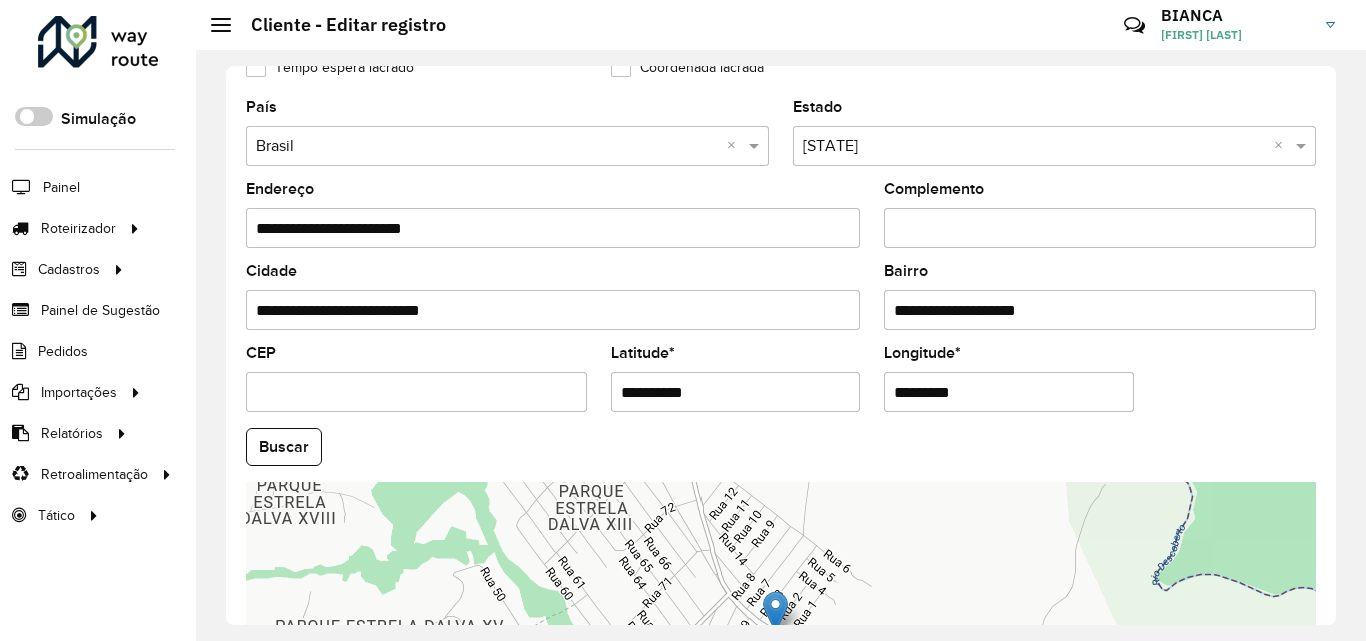 type on "**********" 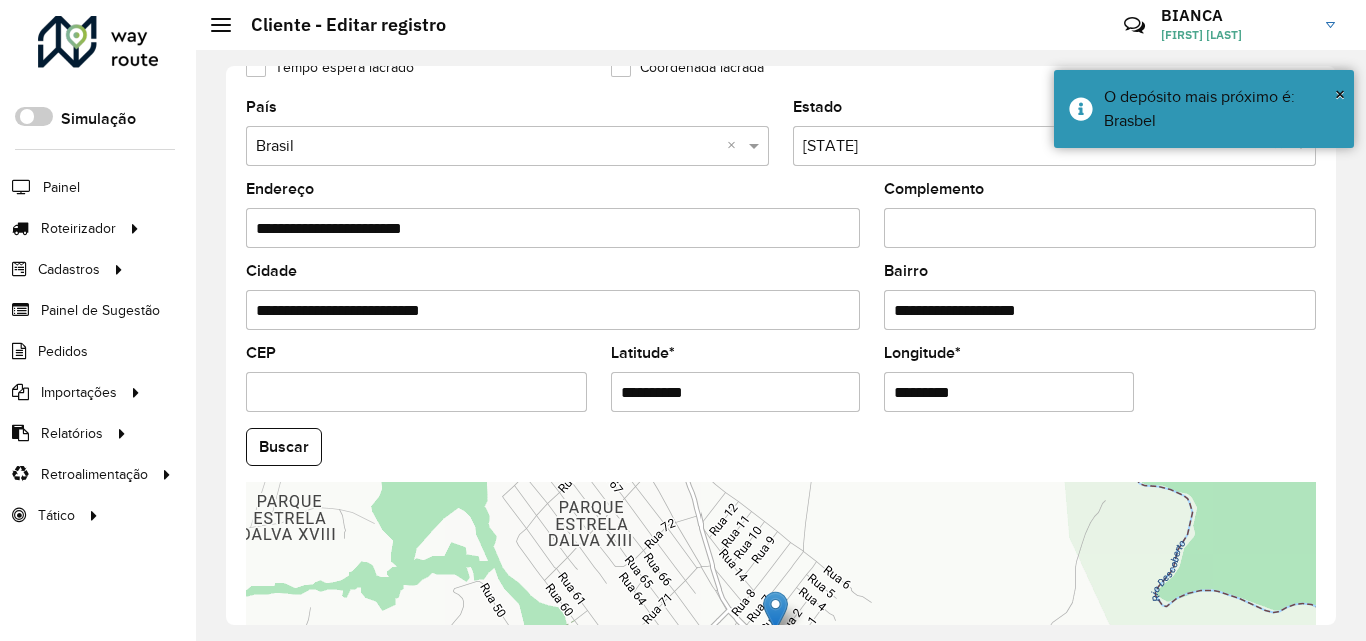 drag, startPoint x: 896, startPoint y: 395, endPoint x: 1071, endPoint y: 380, distance: 175.64168 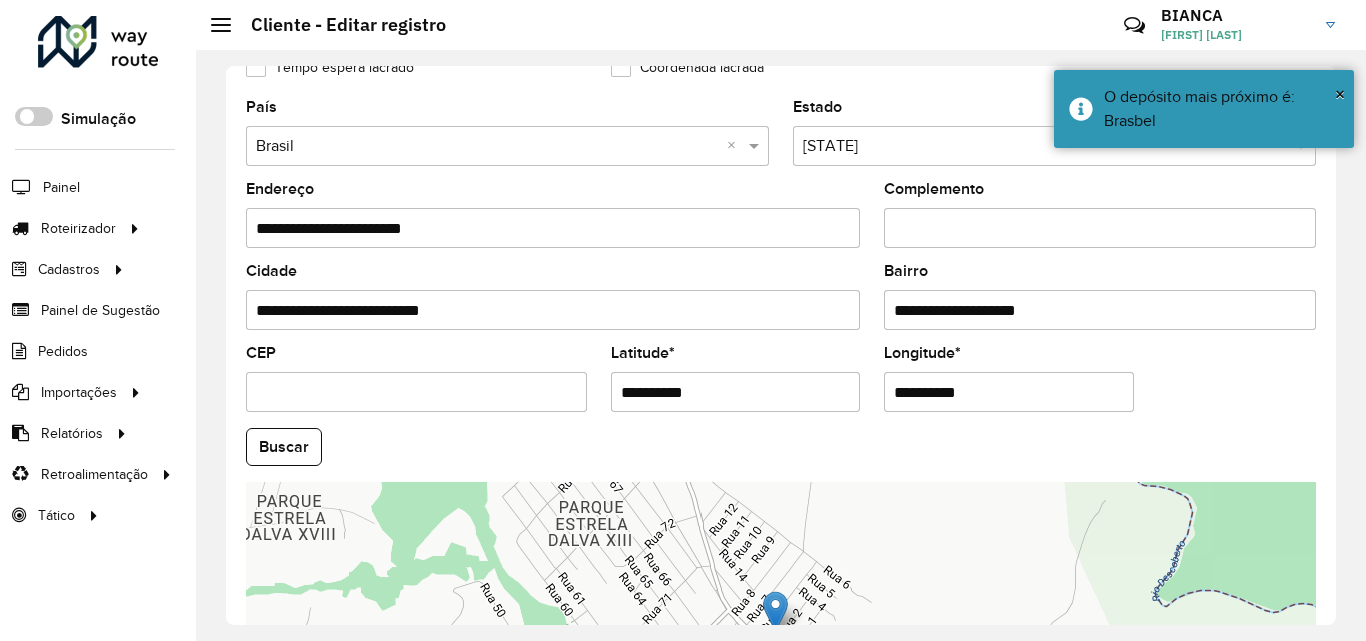 type on "**********" 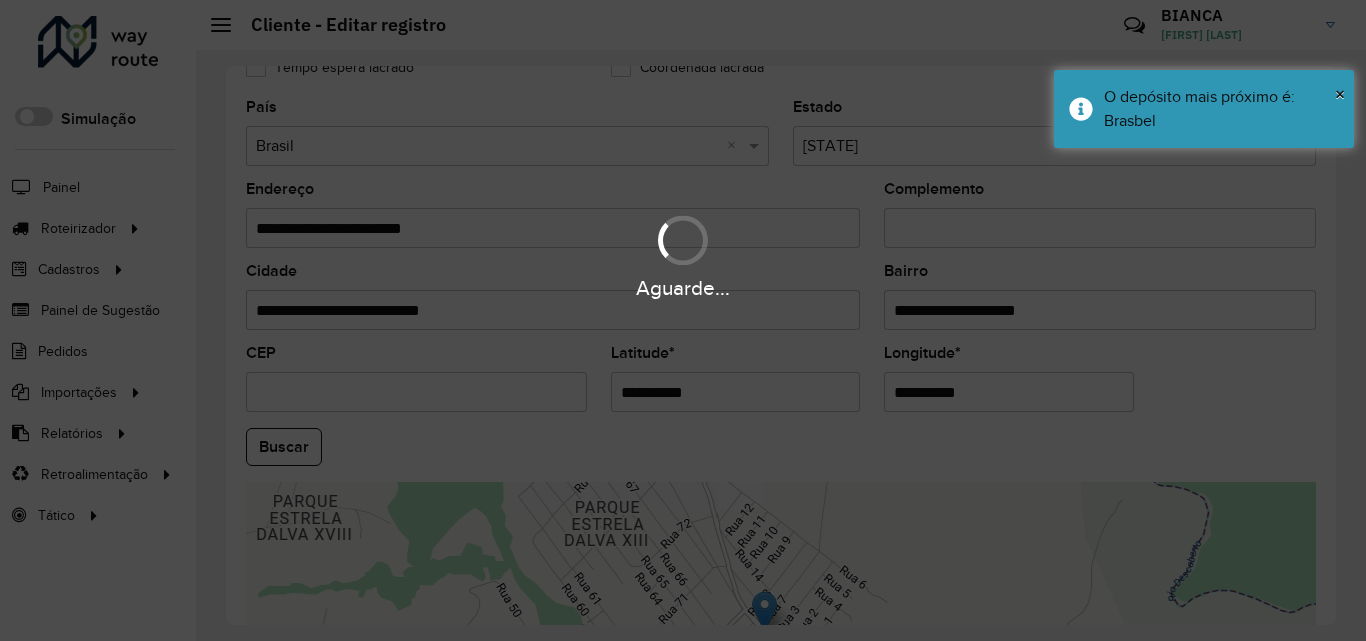 click on "Aguarde...  Pop-up bloqueado!  Seu navegador bloqueou automáticamente a abertura de uma nova janela.   Acesse as configurações e adicione o endereço do sistema a lista de permissão.   Fechar  Roteirizador AmbevTech Simulação Painel Roteirizador Entregas Vendas Cadastros Checkpoint Classificações de venda Cliente Consulta de setores Depósito Disponibilidade de veículos Fator tipo de produto Gabarito planner Grupo Rota Fator Tipo Produto Grupo de rotas exclusiva Grupo de setores Layout integração Modelo Parada Pedágio Perfil de Vendedor Ponto de apoio FAD Produto Restrição de Atendimento Planner Rodízio de placa Rota exclusiva FAD Rótulo Setor Setor Planner Tipo de cliente Tipo de veículo Tipo de veículo RN Transportadora Vendedor Veículo Painel de Sugestão Pedidos Importações Classificação e volume de venda Clientes Fator tipo produto Gabarito planner Grade de atendimento Janela de atendimento Localização Pedidos Restrição de Atendimento Planner Tempo de espera Vendedor Veículos" at bounding box center (683, 320) 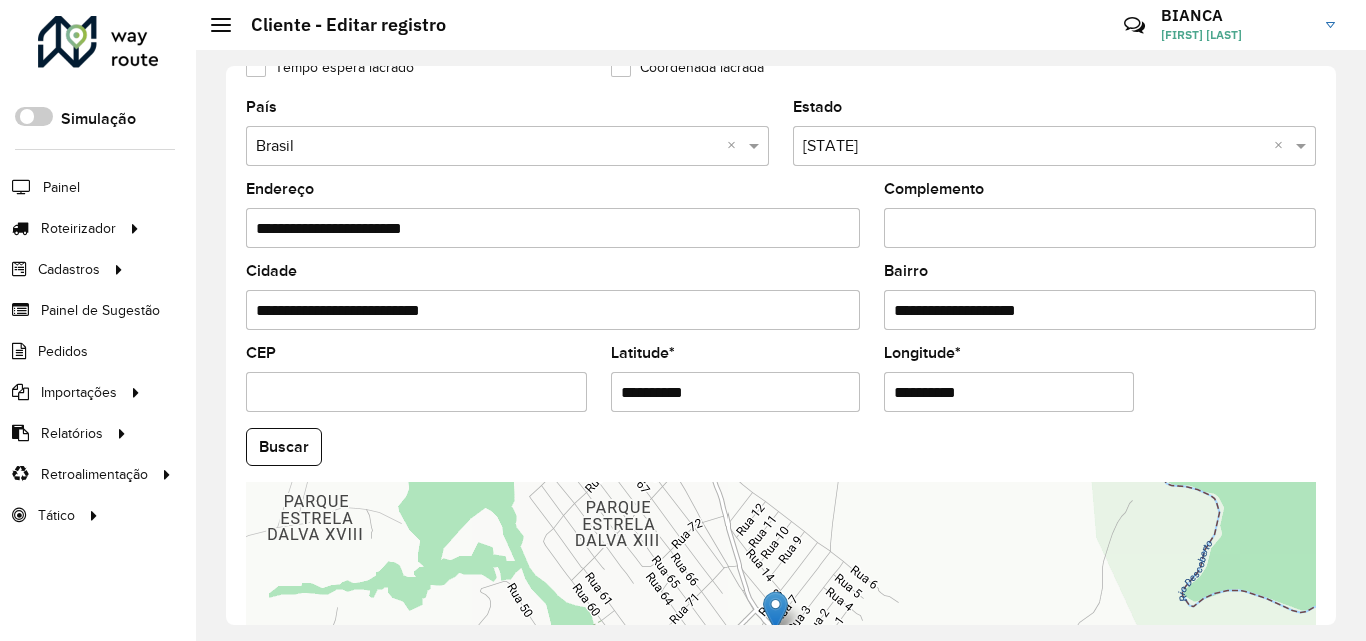 drag, startPoint x: 1190, startPoint y: 426, endPoint x: 899, endPoint y: 336, distance: 304.59973 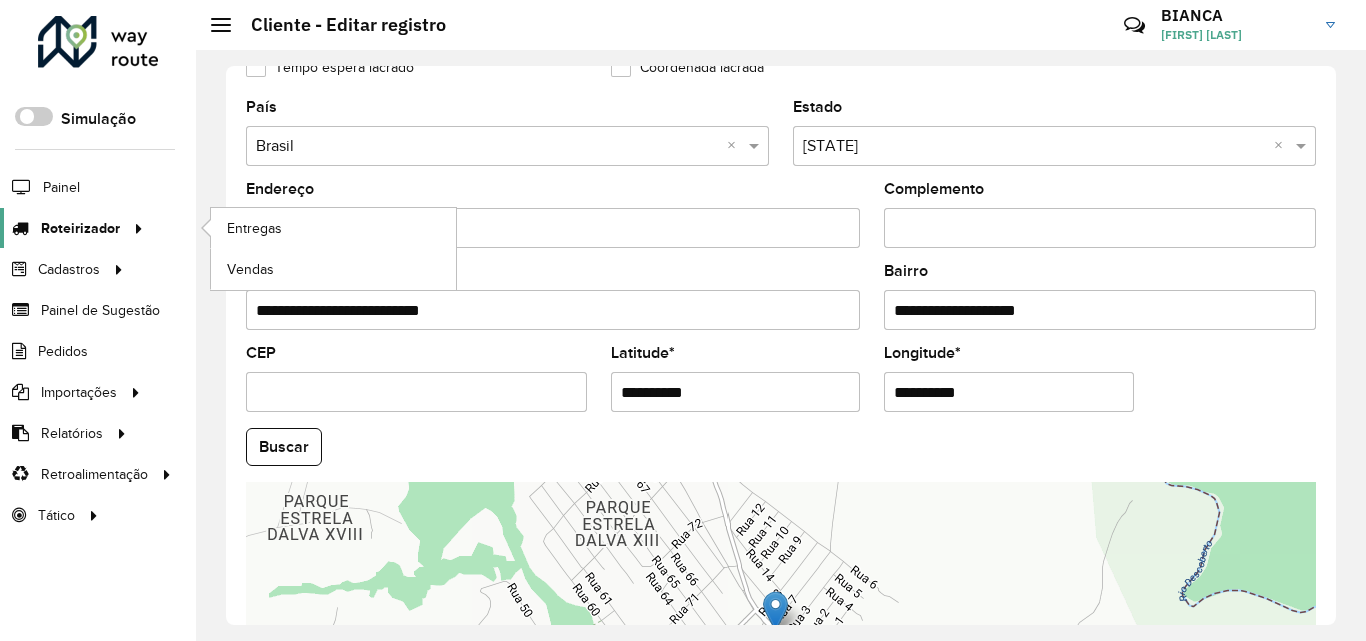 drag, startPoint x: 249, startPoint y: 204, endPoint x: 46, endPoint y: 208, distance: 203.0394 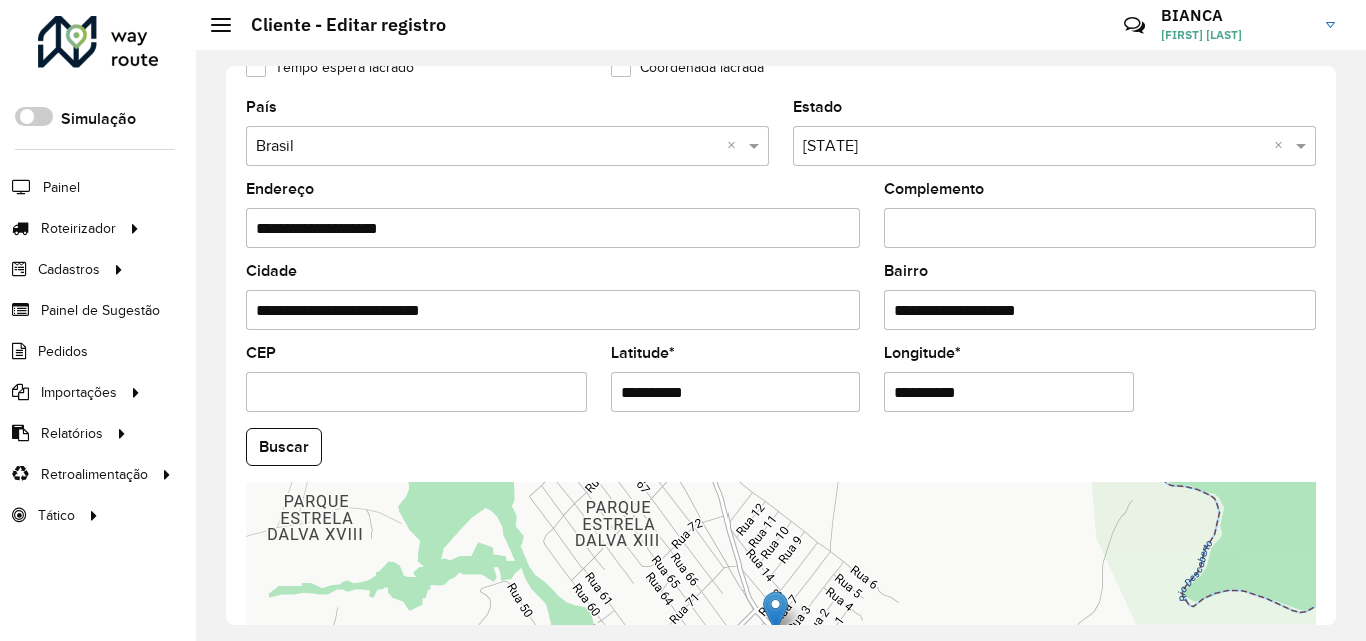 type on "**********" 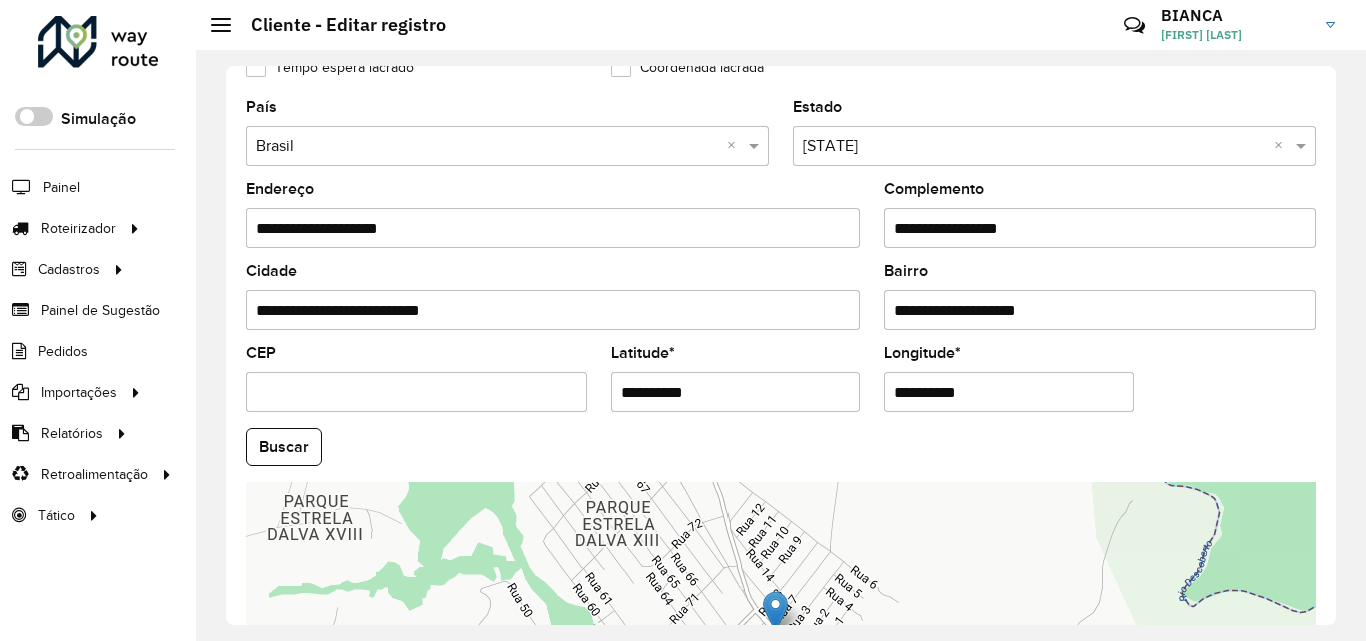 type on "**********" 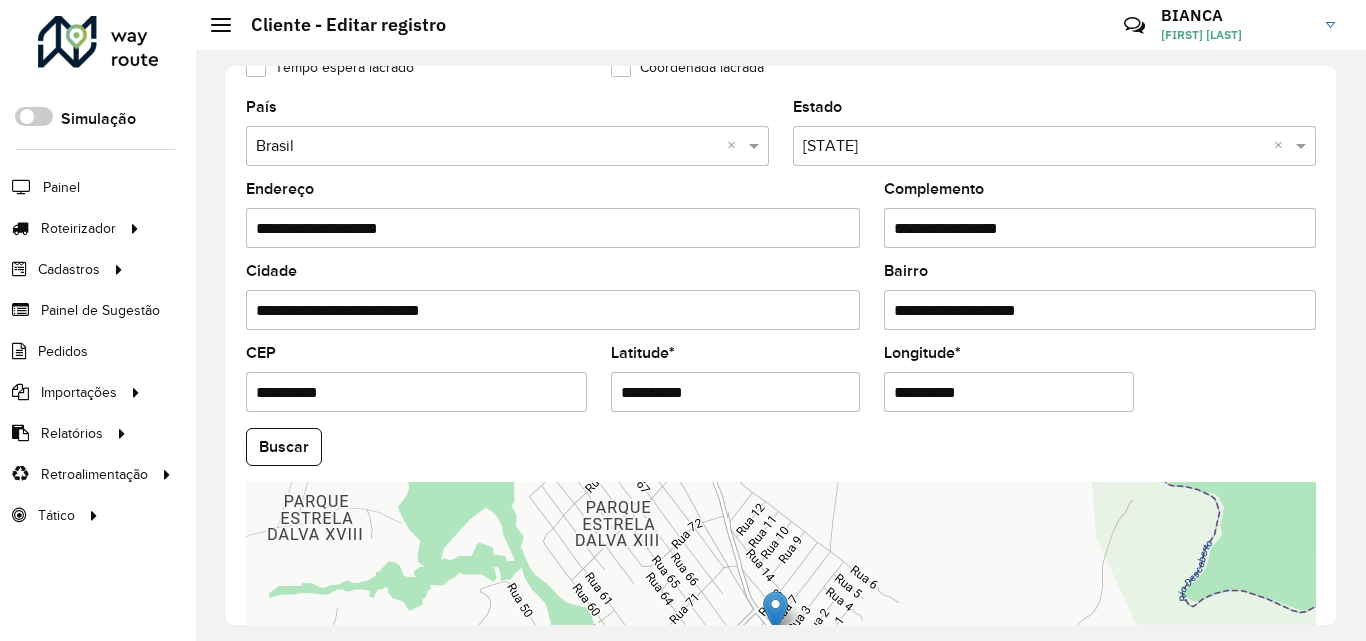 type on "**********" 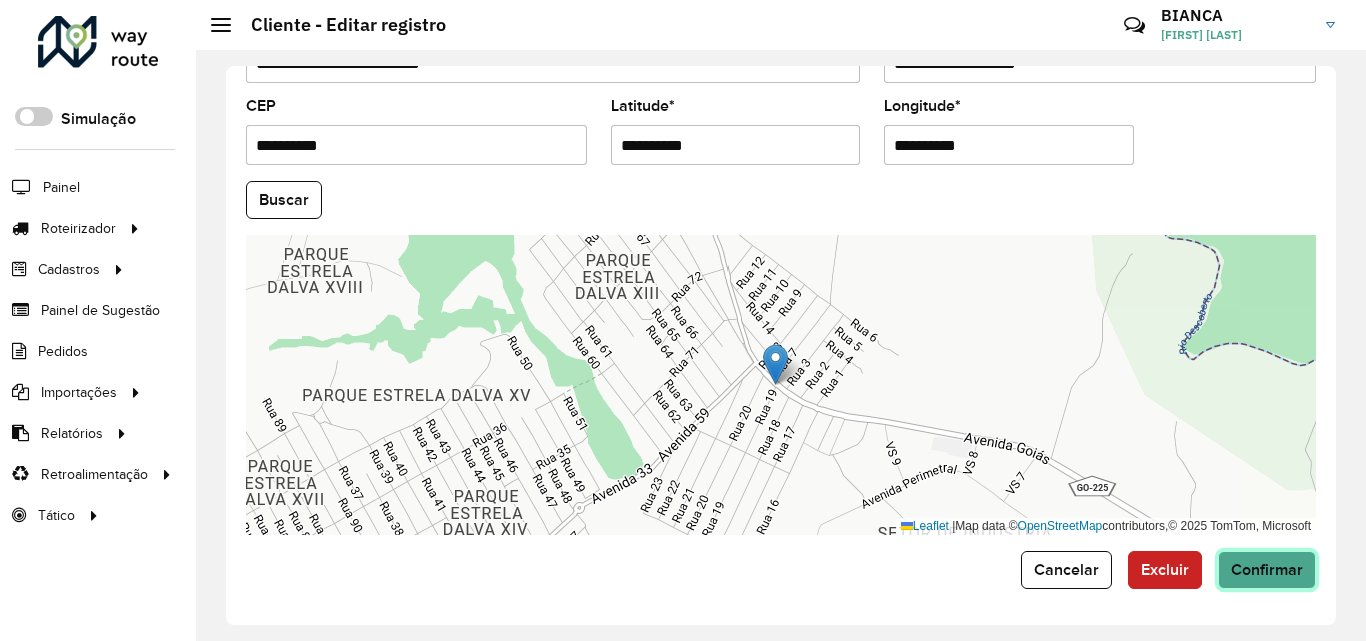 click on "Confirmar" 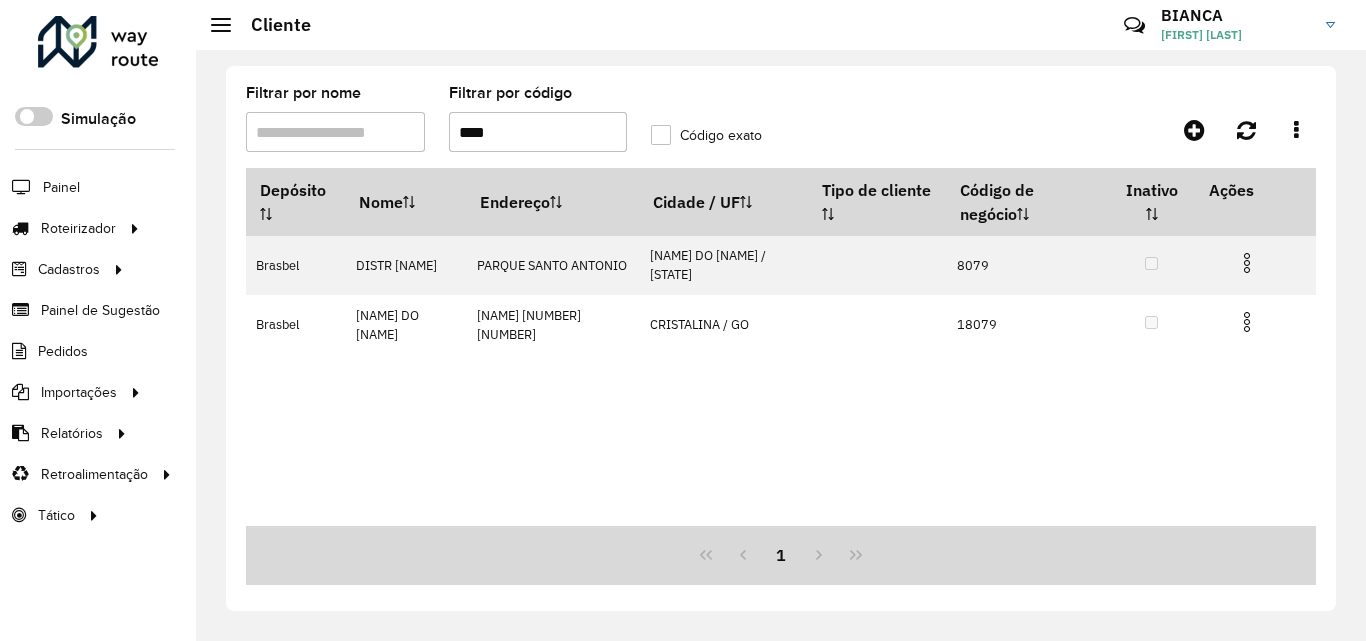 drag, startPoint x: 506, startPoint y: 133, endPoint x: 404, endPoint y: 87, distance: 111.89281 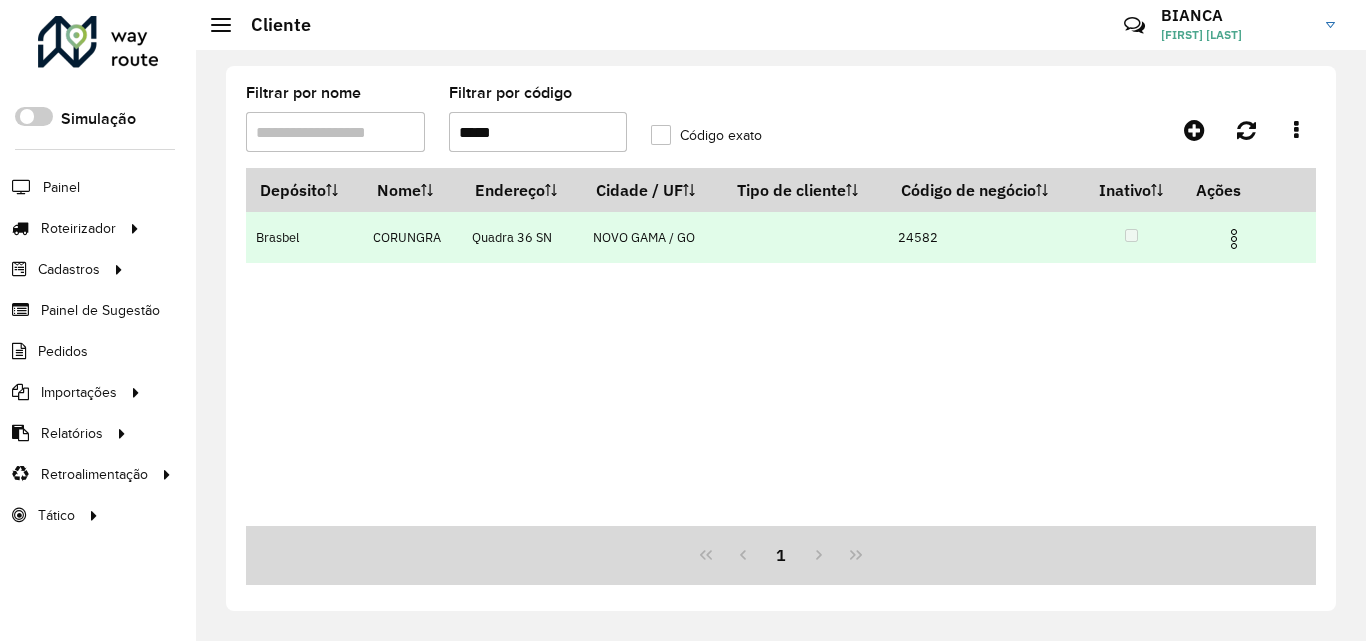type on "*****" 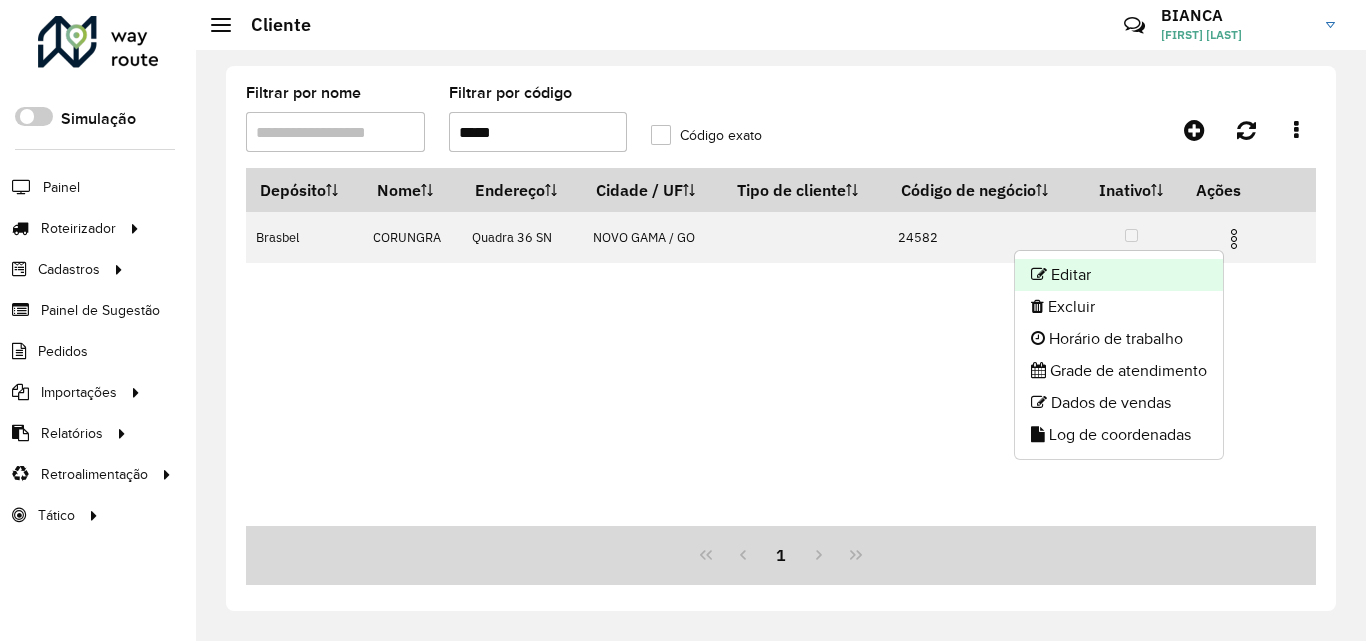 click on "Editar" 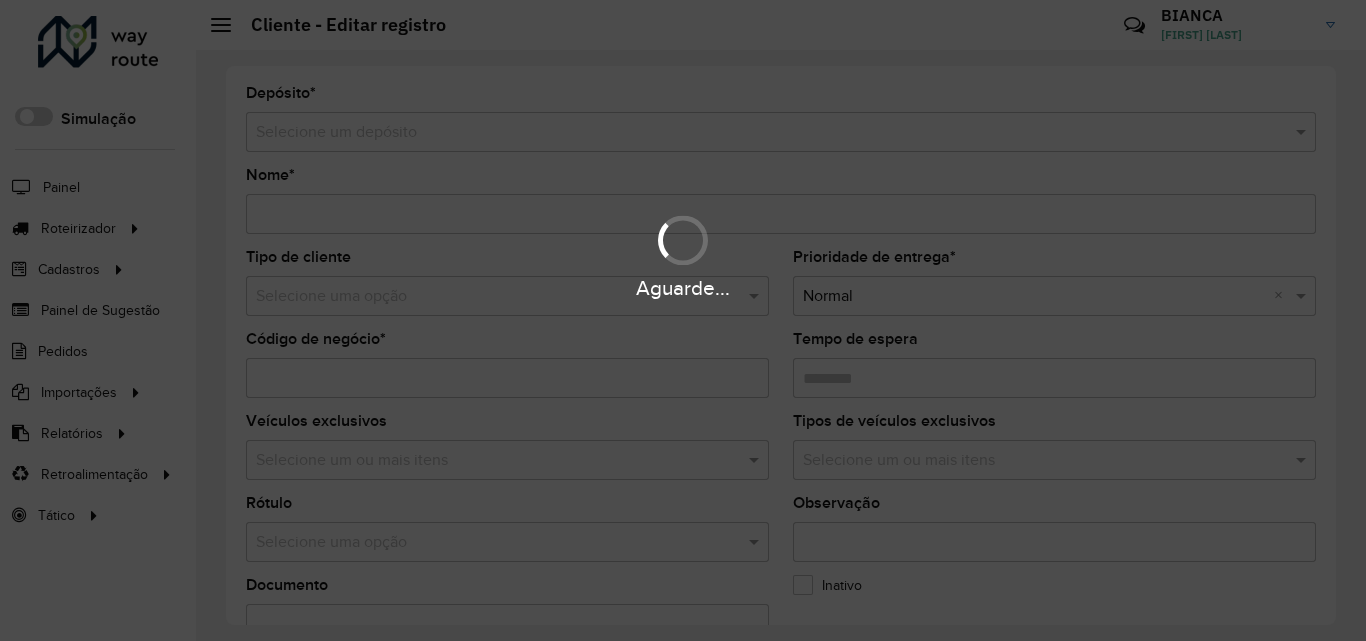 type on "********" 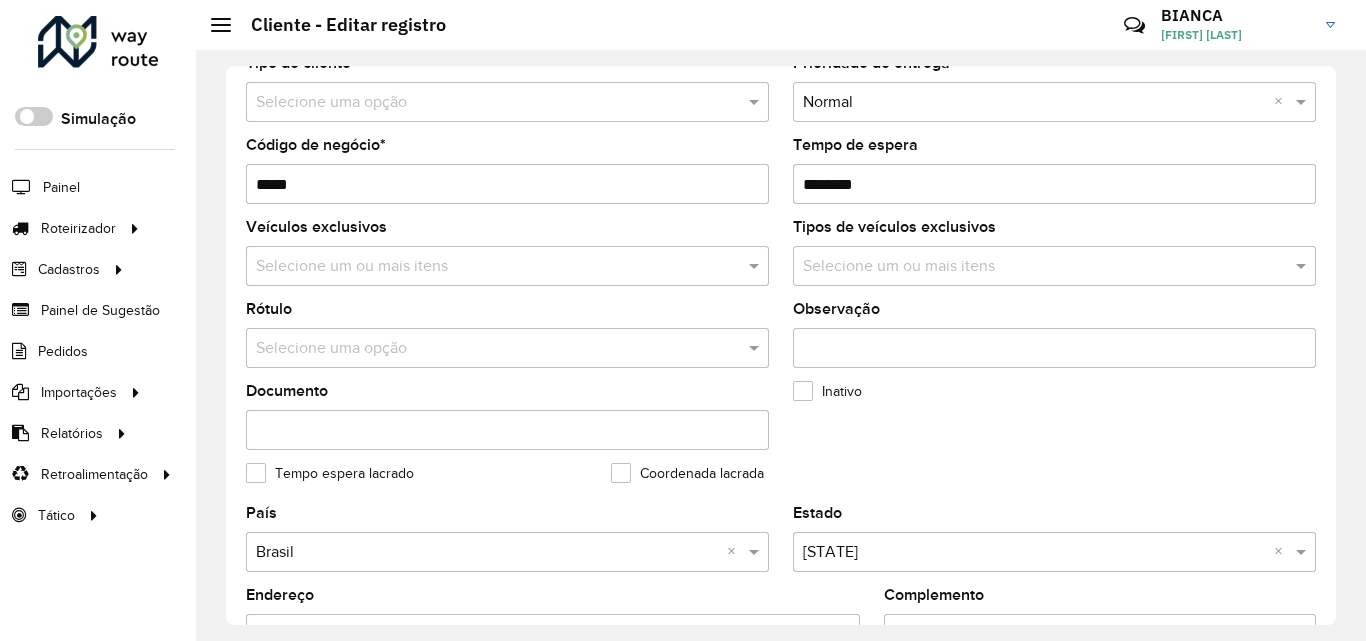 scroll, scrollTop: 600, scrollLeft: 0, axis: vertical 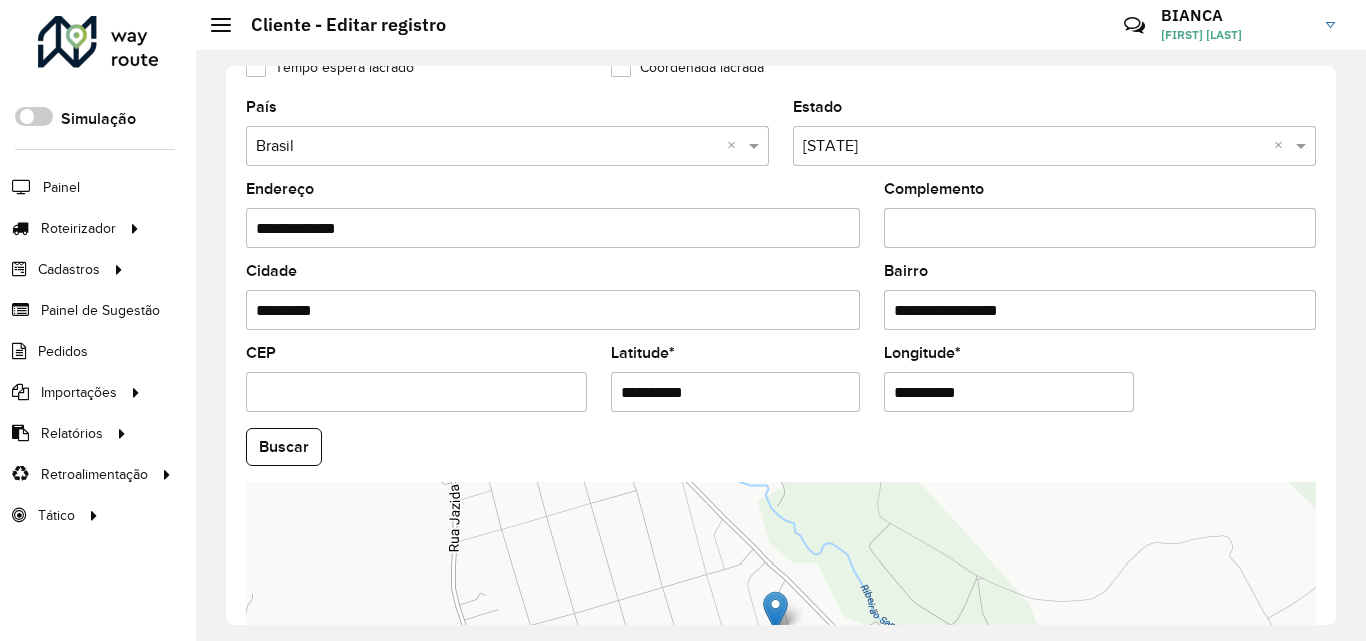 drag, startPoint x: 624, startPoint y: 392, endPoint x: 743, endPoint y: 390, distance: 119.01681 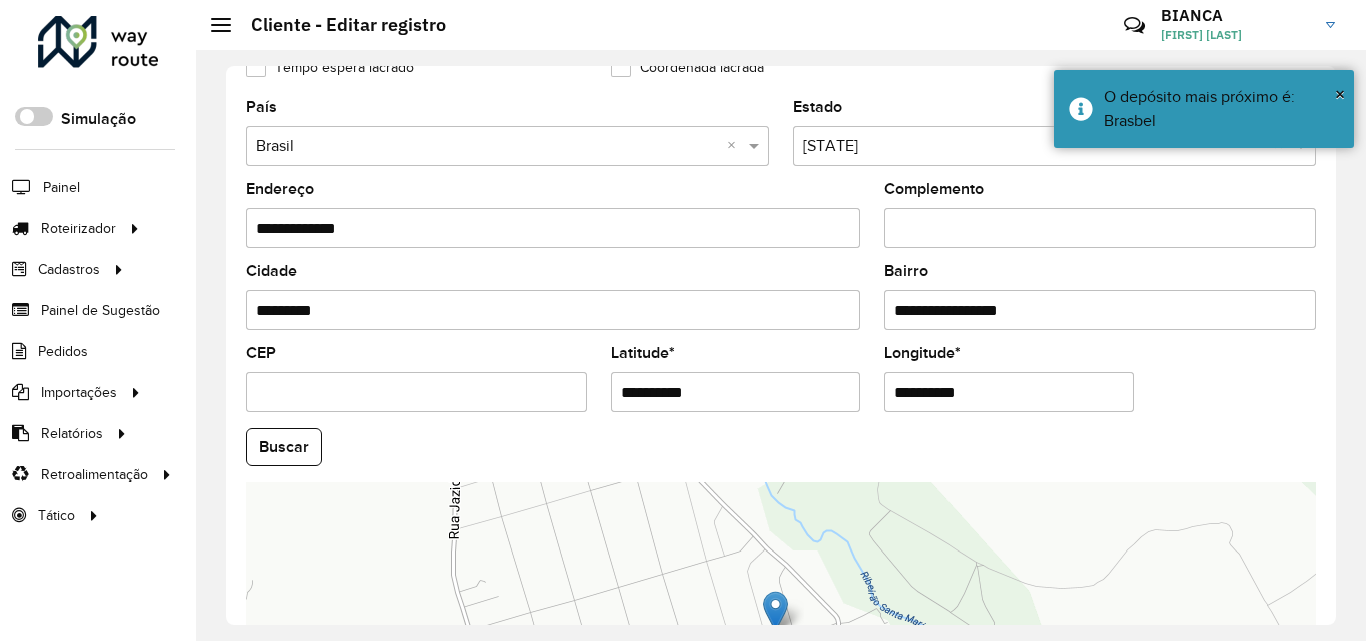 drag, startPoint x: 896, startPoint y: 394, endPoint x: 1023, endPoint y: 383, distance: 127.47549 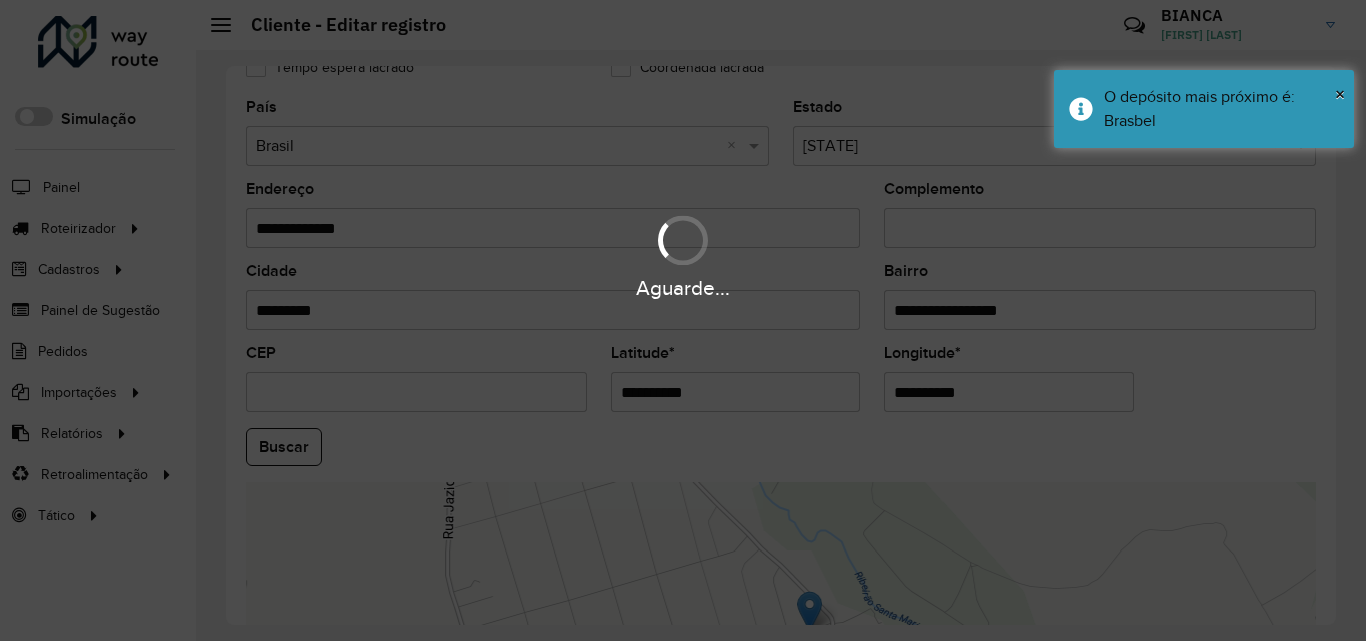 click on "Aguarde...  Pop-up bloqueado!  Seu navegador bloqueou automáticamente a abertura de uma nova janela.   Acesse as configurações e adicione o endereço do sistema a lista de permissão.   Fechar  Roteirizador AmbevTech Simulação Painel Roteirizador Entregas Vendas Cadastros Checkpoint Classificações de venda Cliente Consulta de setores Depósito Disponibilidade de veículos Fator tipo de produto Gabarito planner Grupo Rota Fator Tipo Produto Grupo de rotas exclusiva Grupo de setores Layout integração Modelo Parada Pedágio Perfil de Vendedor Ponto de apoio FAD Produto Restrição de Atendimento Planner Rodízio de placa Rota exclusiva FAD Rótulo Setor Setor Planner Tipo de cliente Tipo de veículo Tipo de veículo RN Transportadora Vendedor Veículo Painel de Sugestão Pedidos Importações Classificação e volume de venda Clientes Fator tipo produto Gabarito planner Grade de atendimento Janela de atendimento Localização Pedidos Restrição de Atendimento Planner Tempo de espera Vendedor Veículos" at bounding box center (683, 320) 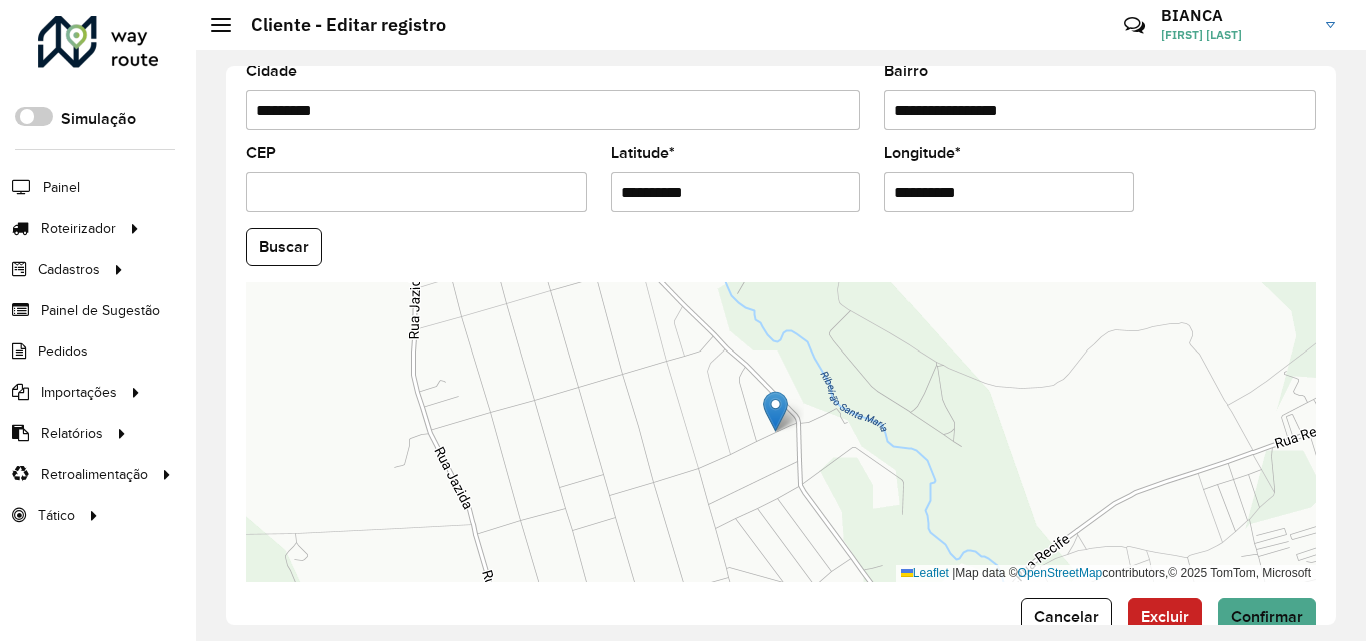 scroll, scrollTop: 847, scrollLeft: 0, axis: vertical 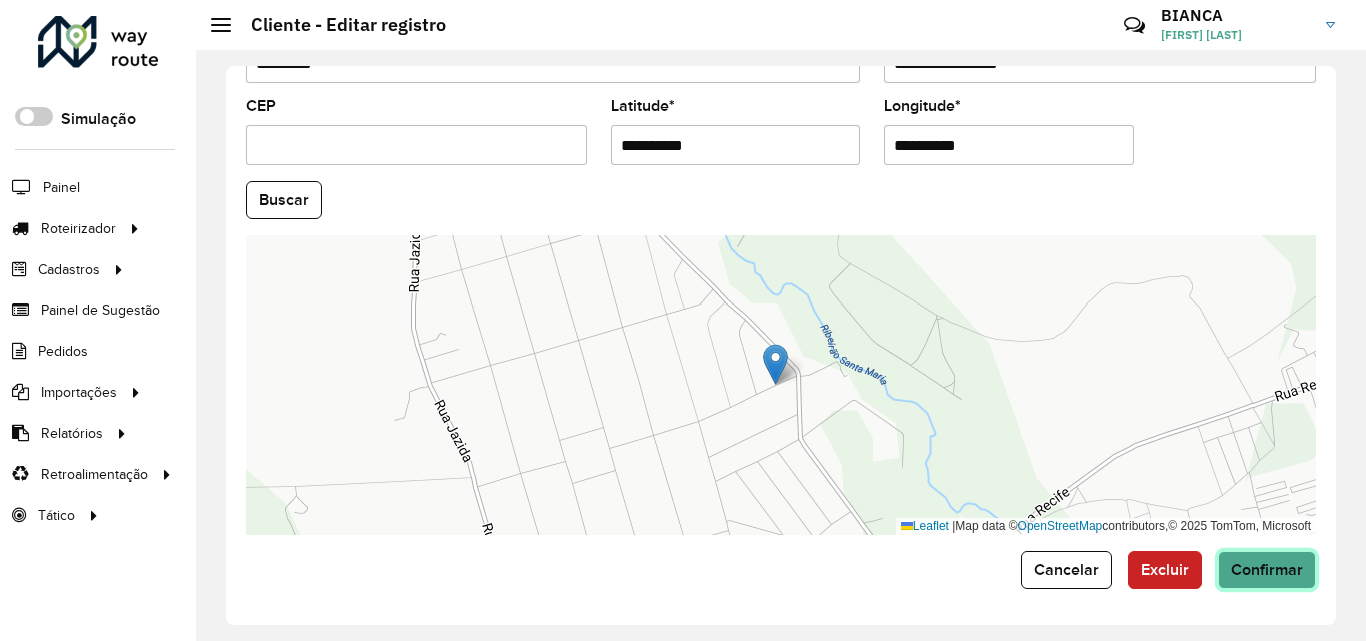 click on "Confirmar" 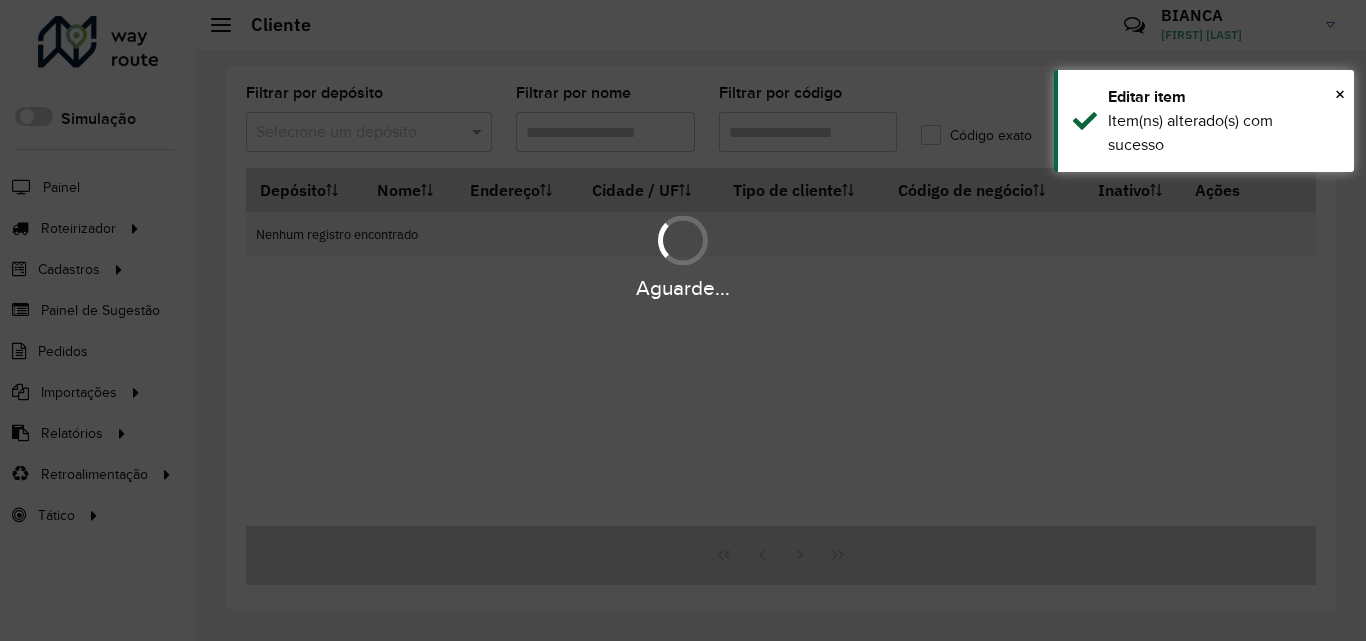 type on "*****" 